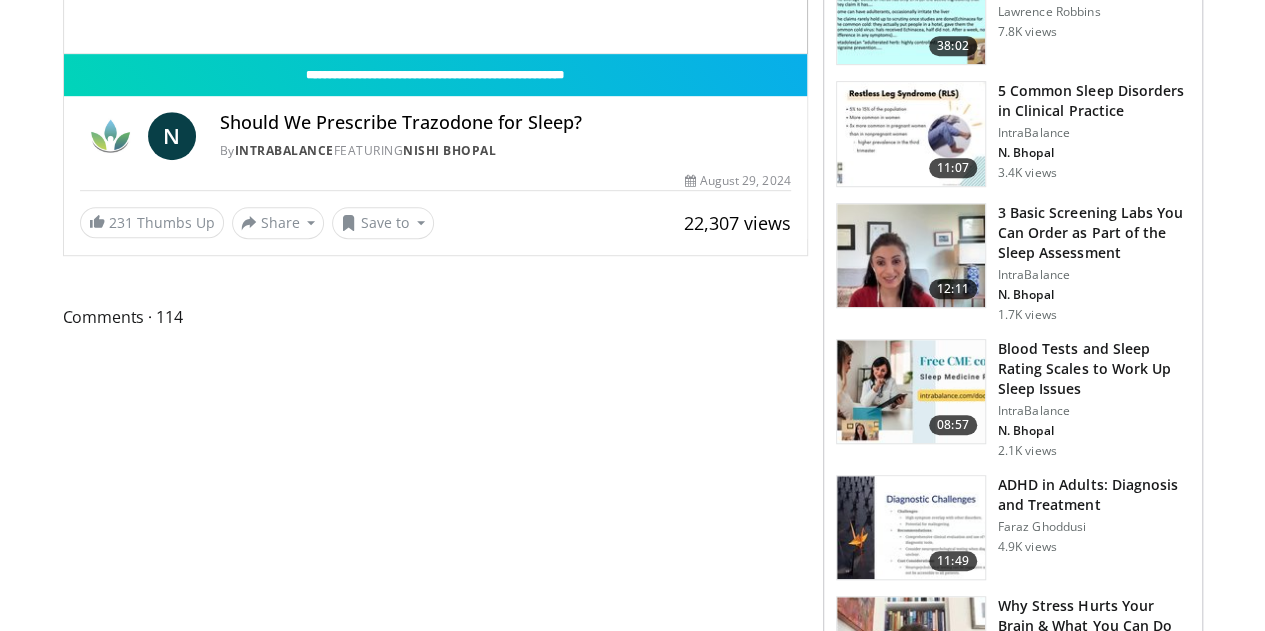 scroll, scrollTop: 83, scrollLeft: 0, axis: vertical 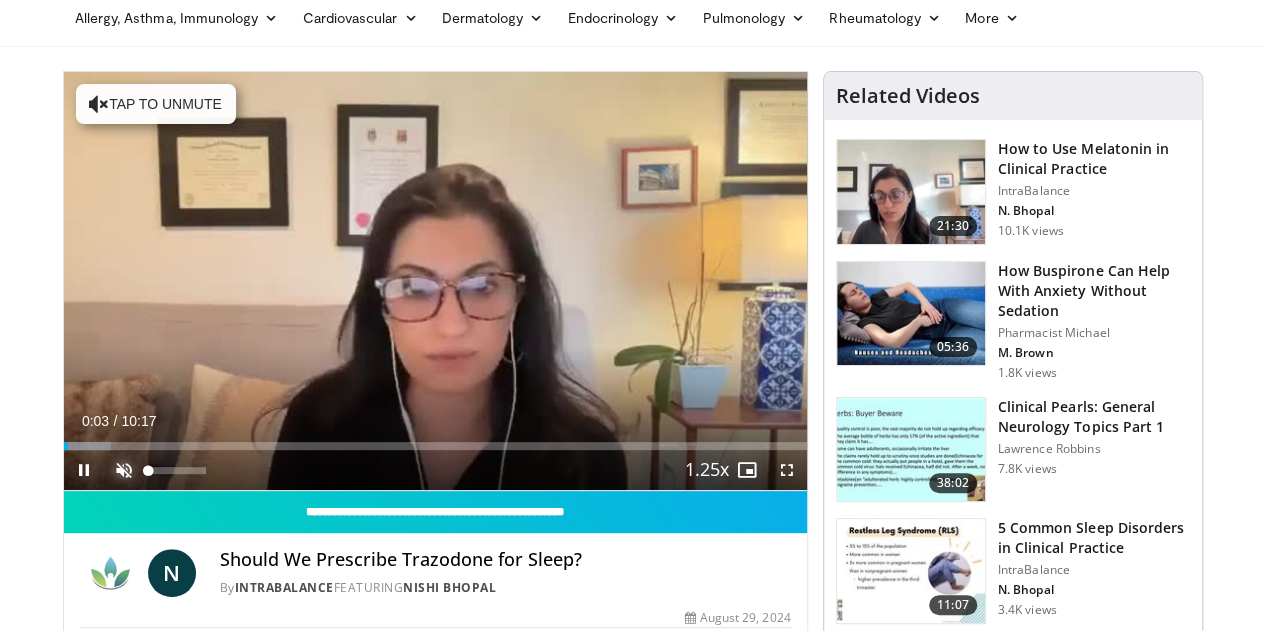 click at bounding box center (124, 470) 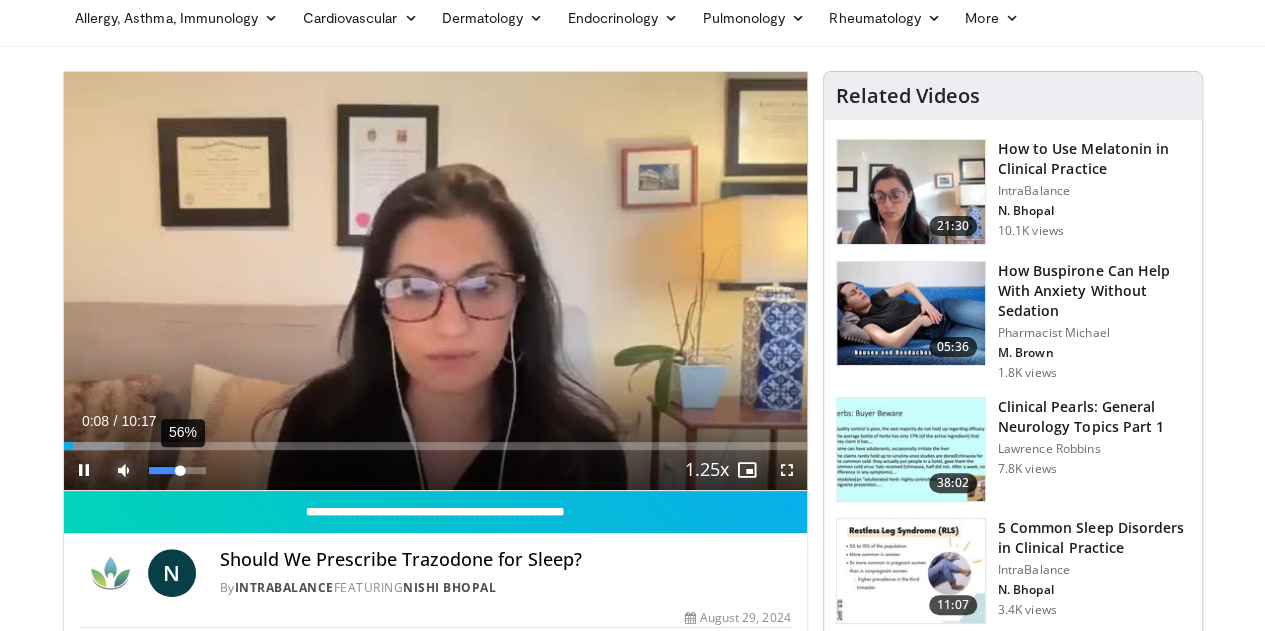 drag, startPoint x: 157, startPoint y: 510, endPoint x: 130, endPoint y: 510, distance: 27 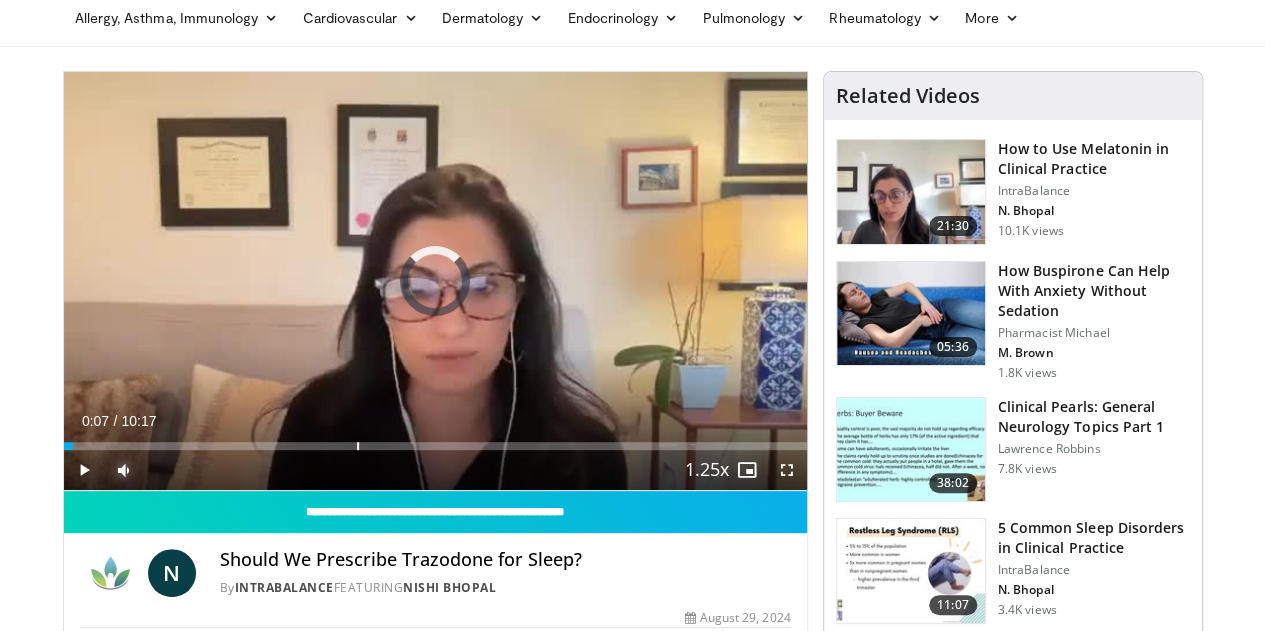 drag, startPoint x: 23, startPoint y: 477, endPoint x: 548, endPoint y: 489, distance: 525.13715 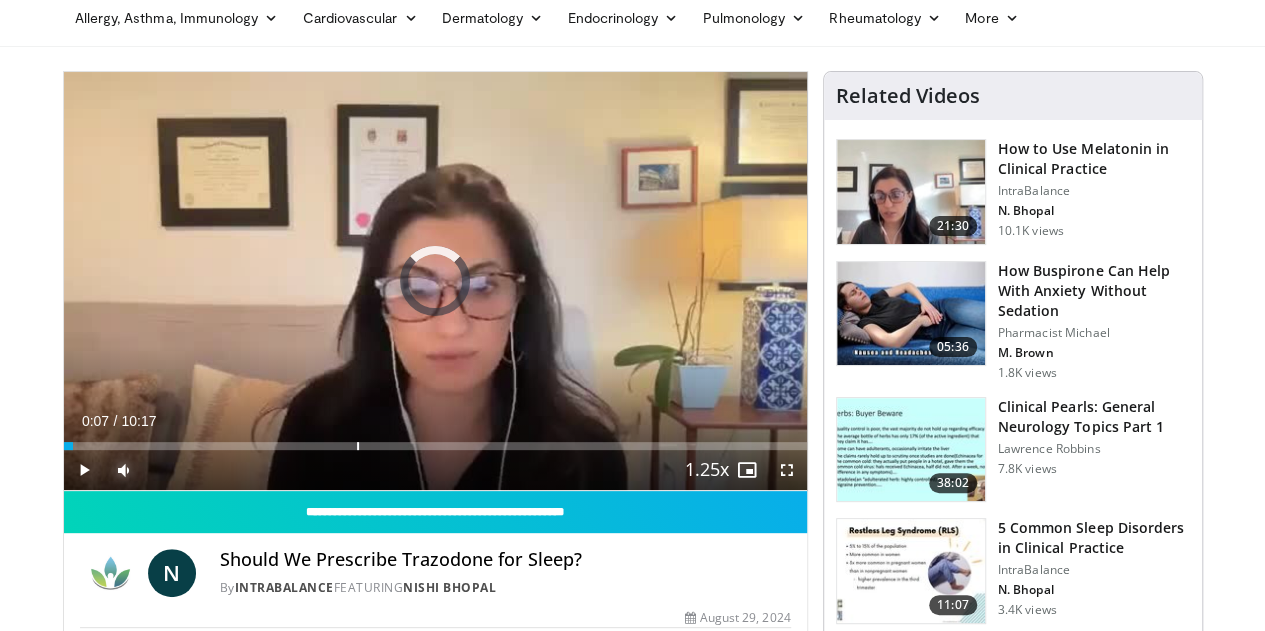 click on "Current Time  0:07 / Duration  10:17 Play Skip Backward Skip Forward Mute 56% Loaded :  0.00% 03:20 03:43 Stream Type  LIVE Seek to live, currently behind live LIVE   1.25x Playback Rate 0.5x 0.75x 1x 1.25x , selected 1.5x 1.75x 2x Chapters Chapters Descriptions descriptions off , selected Captions captions settings , opens captions settings dialog captions off , selected Audio Track en (Main) , selected Fullscreen Enable picture-in-picture mode" at bounding box center (435, 470) 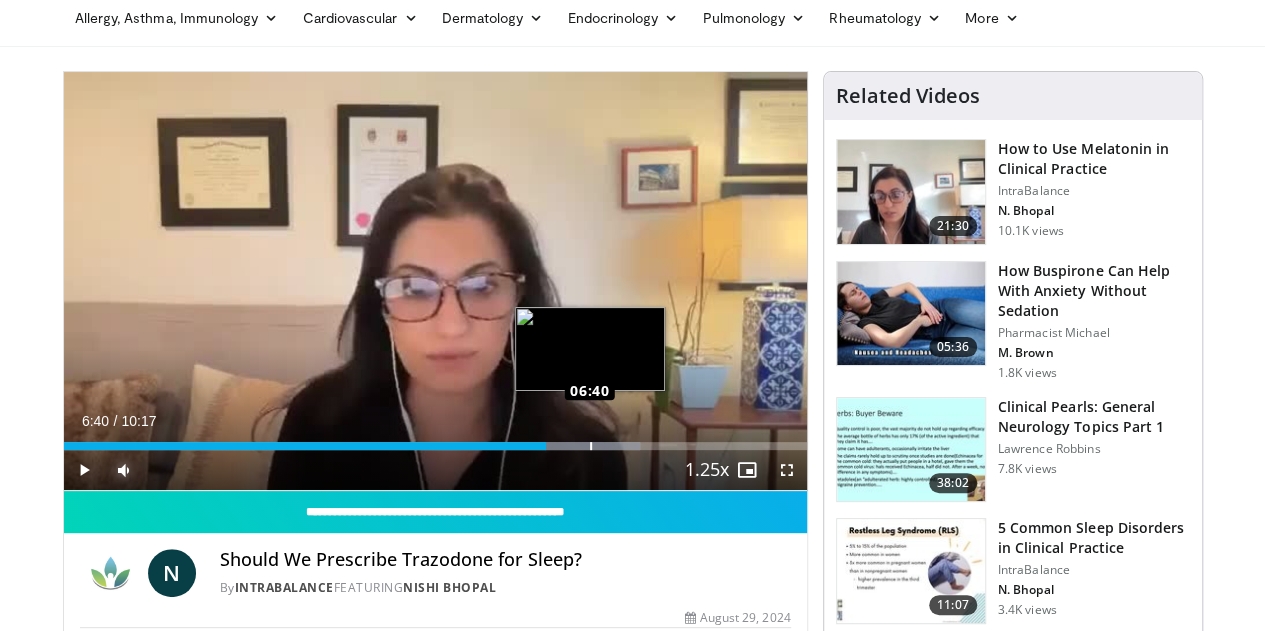 drag, startPoint x: 549, startPoint y: 480, endPoint x: 538, endPoint y: 480, distance: 11 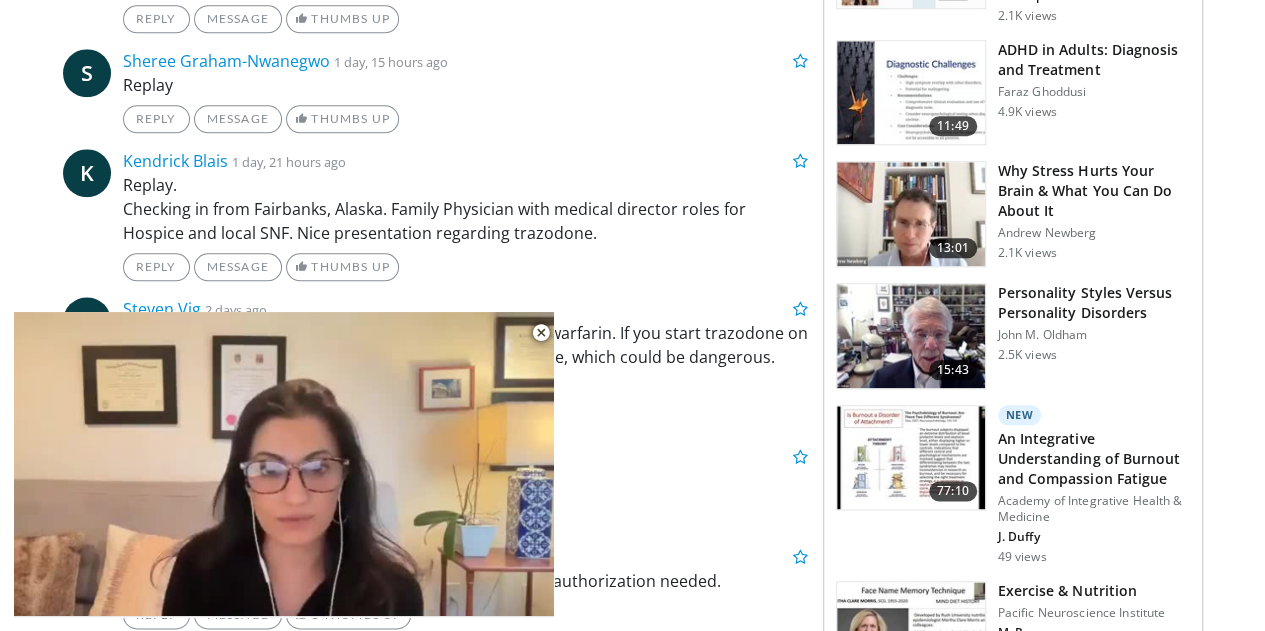scroll, scrollTop: 940, scrollLeft: 0, axis: vertical 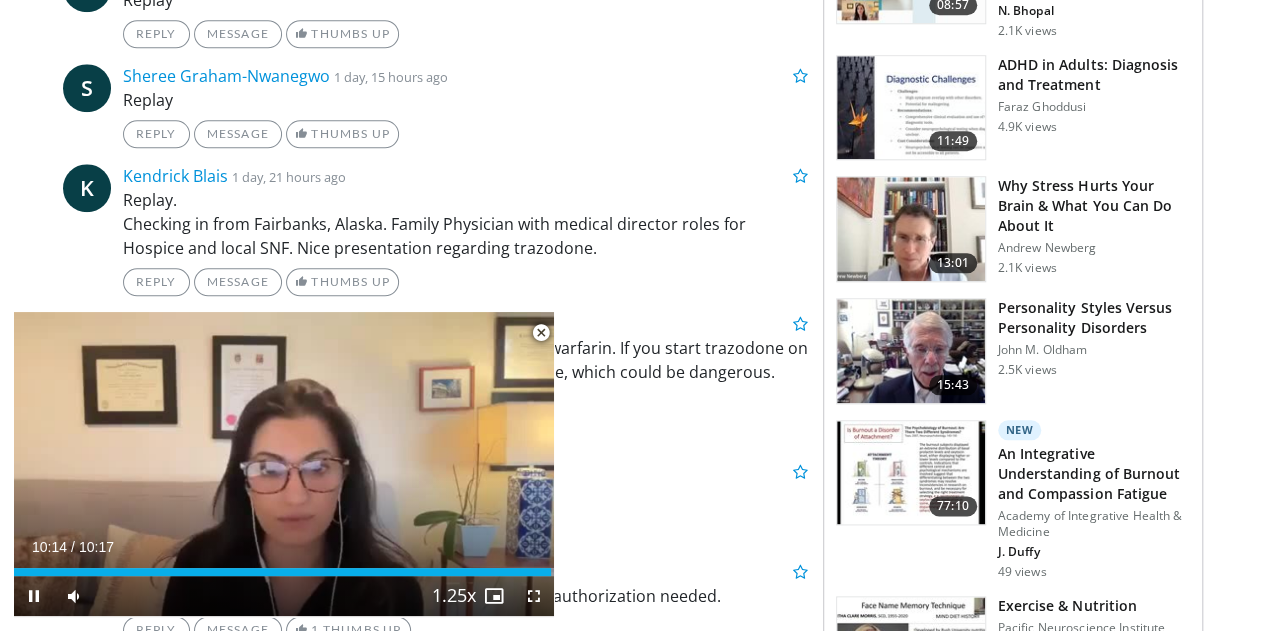 click at bounding box center [541, 333] 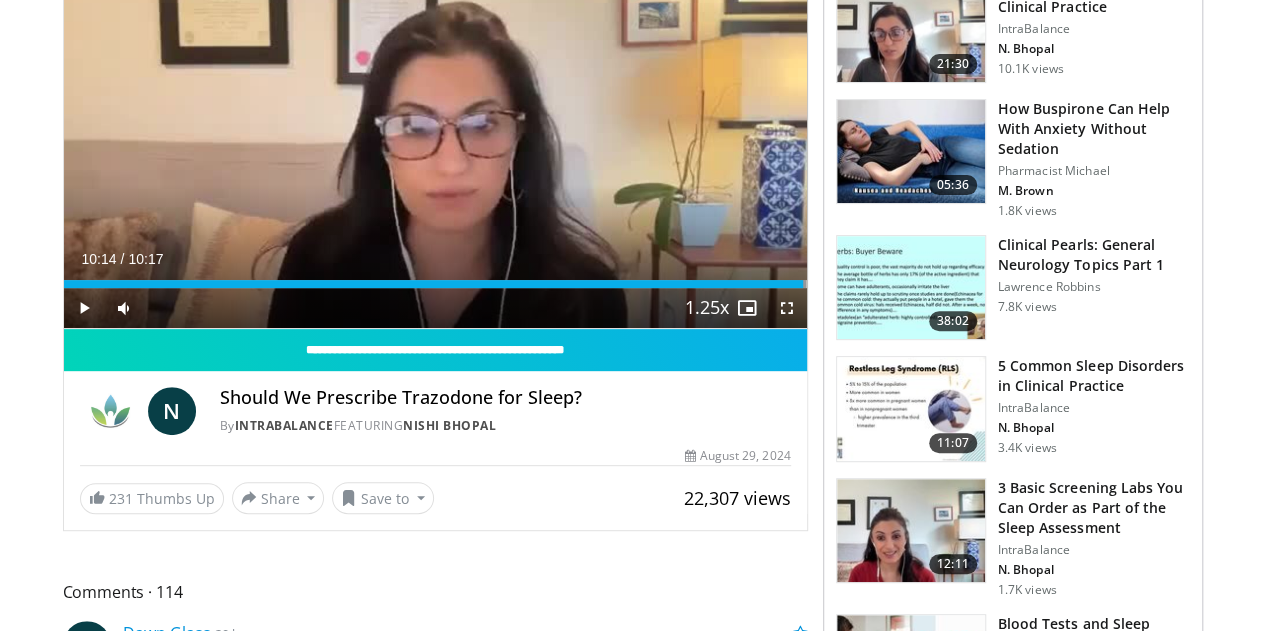 scroll, scrollTop: 247, scrollLeft: 0, axis: vertical 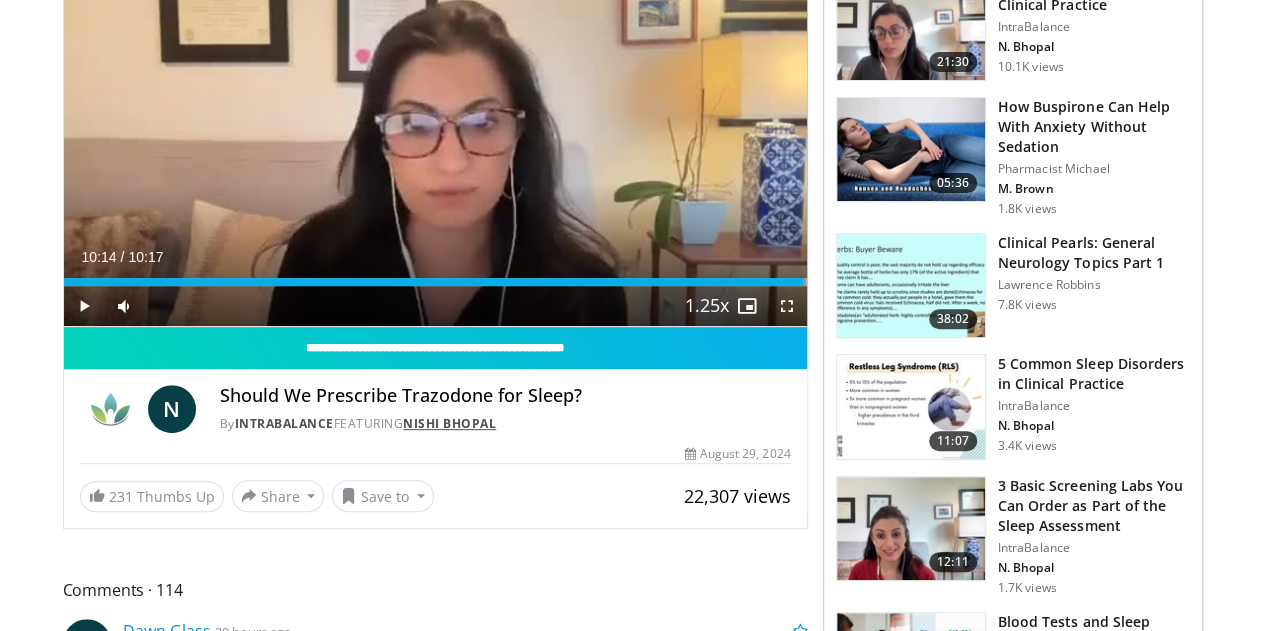 click on "Nishi Bhopal" at bounding box center (449, 423) 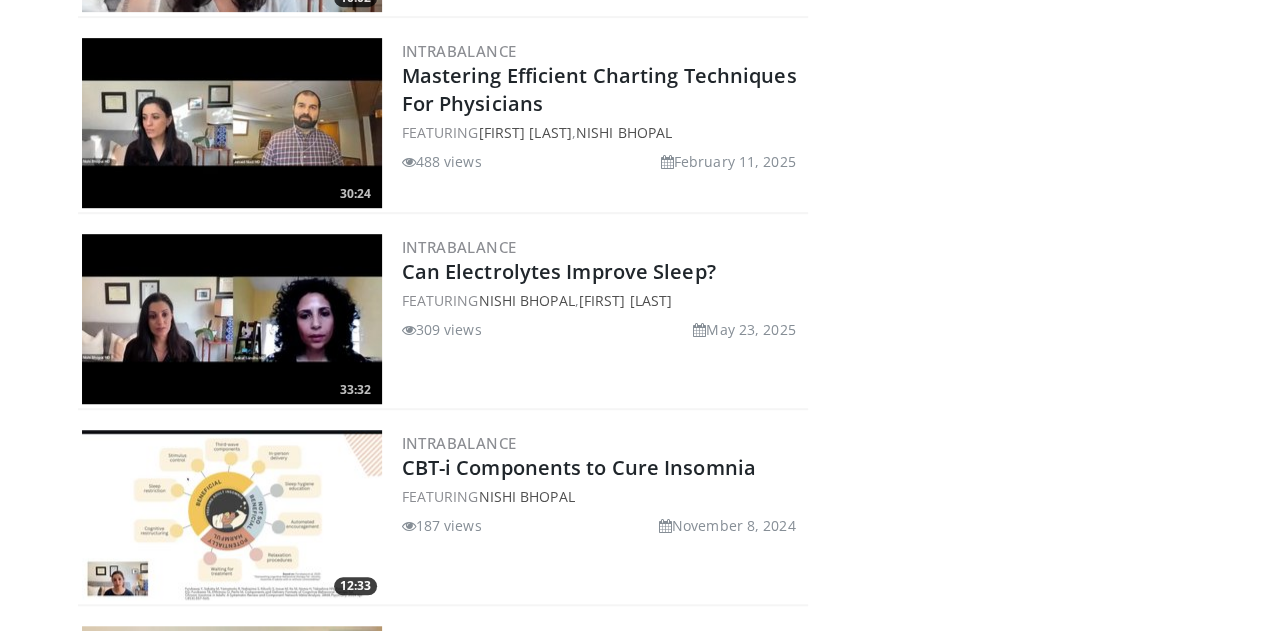 scroll, scrollTop: 8068, scrollLeft: 0, axis: vertical 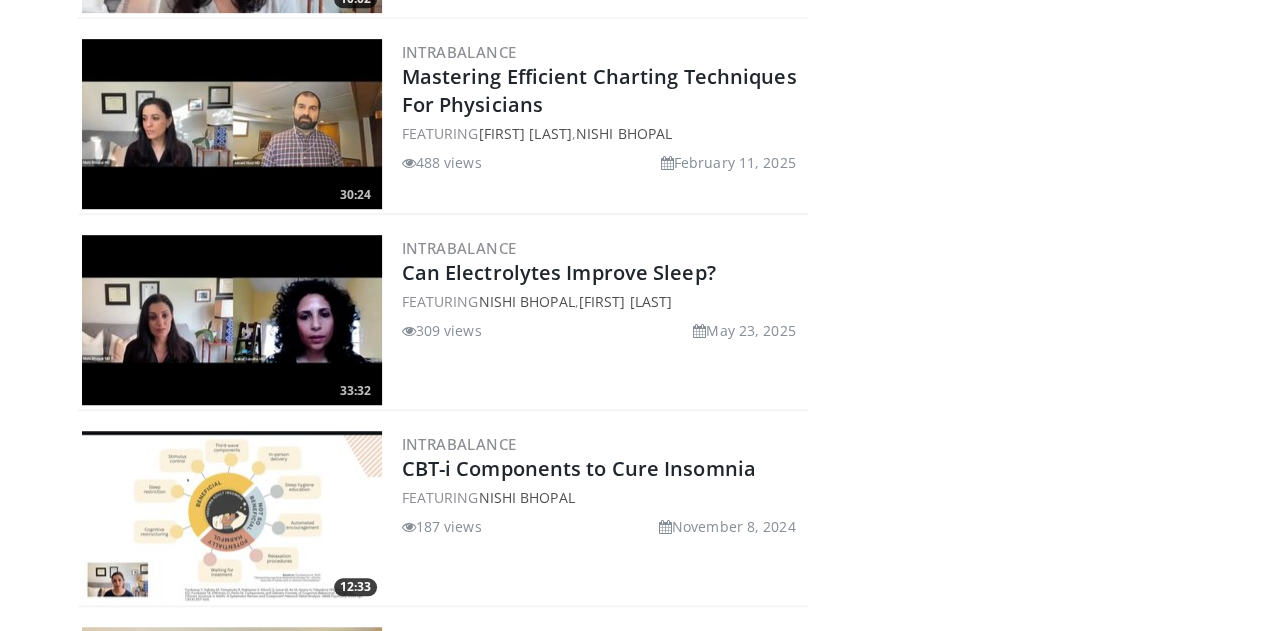 click at bounding box center (232, 320) 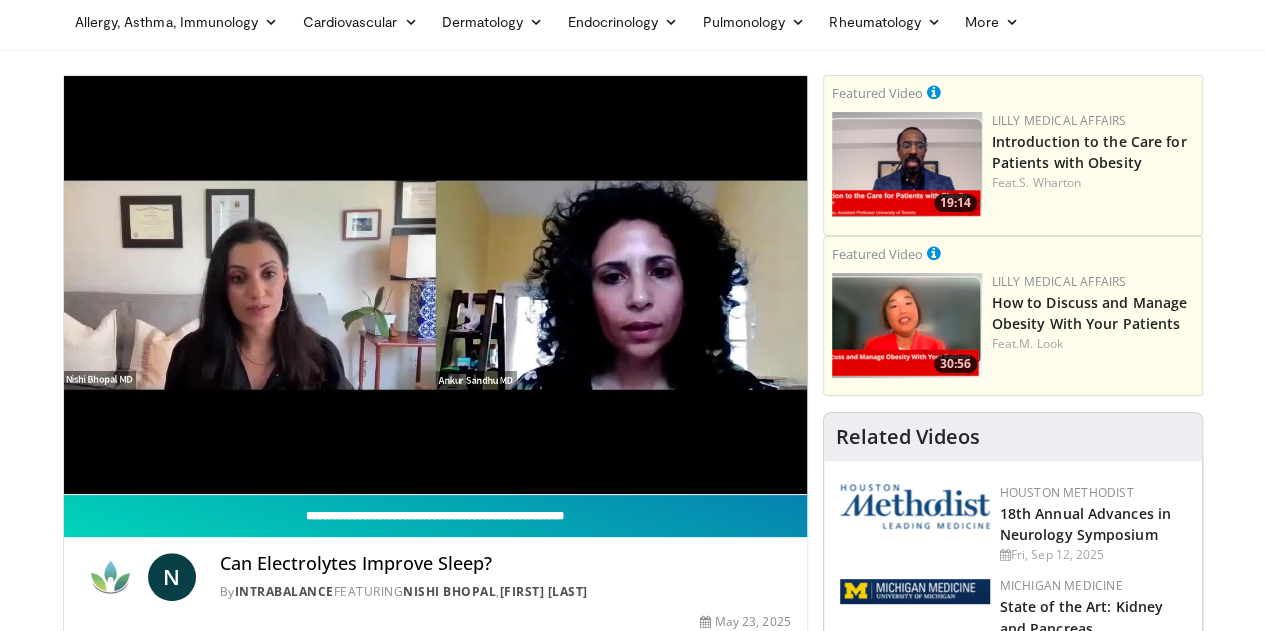scroll, scrollTop: 76, scrollLeft: 0, axis: vertical 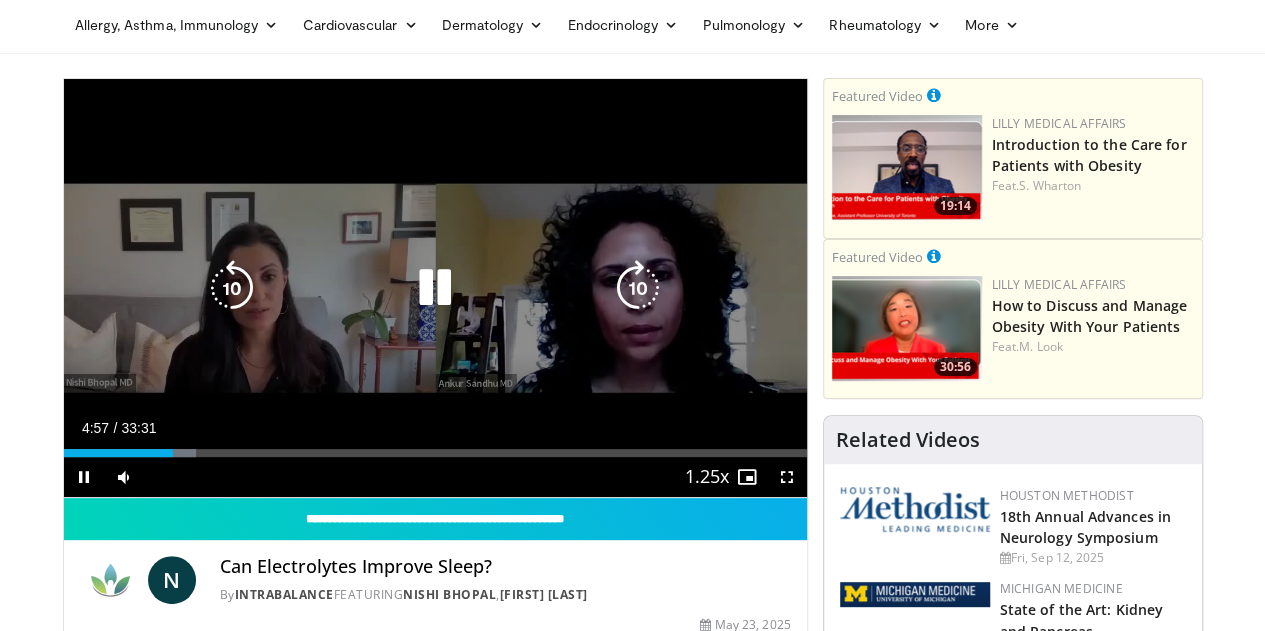 click at bounding box center (232, 288) 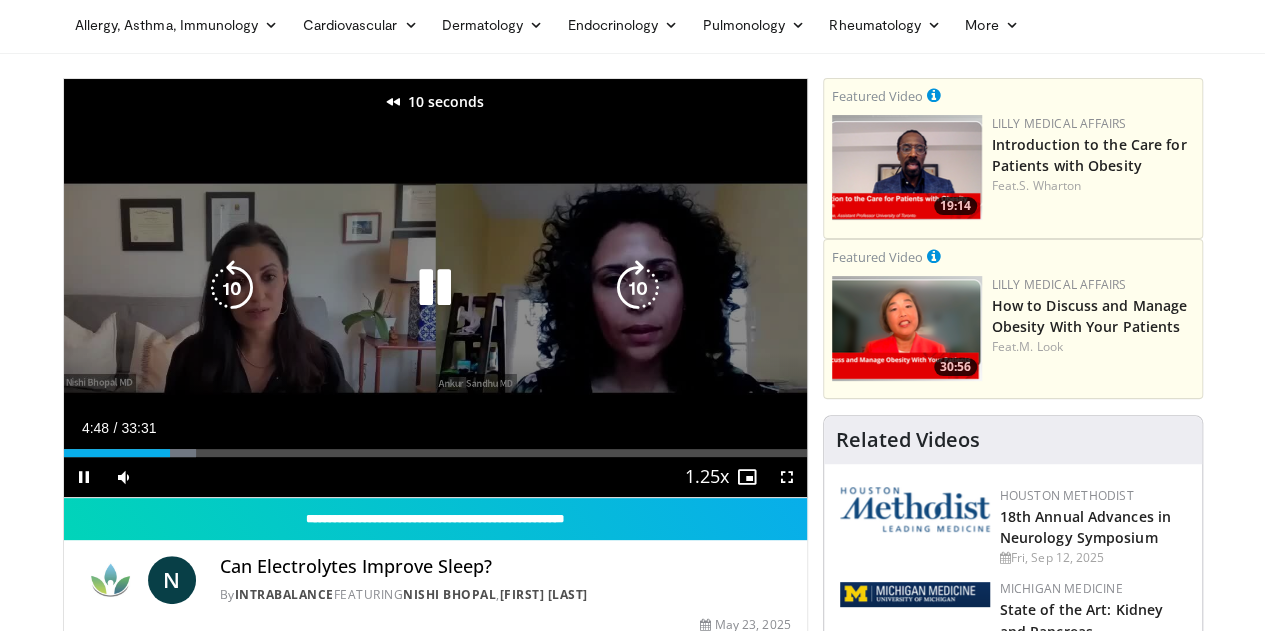 click at bounding box center [232, 288] 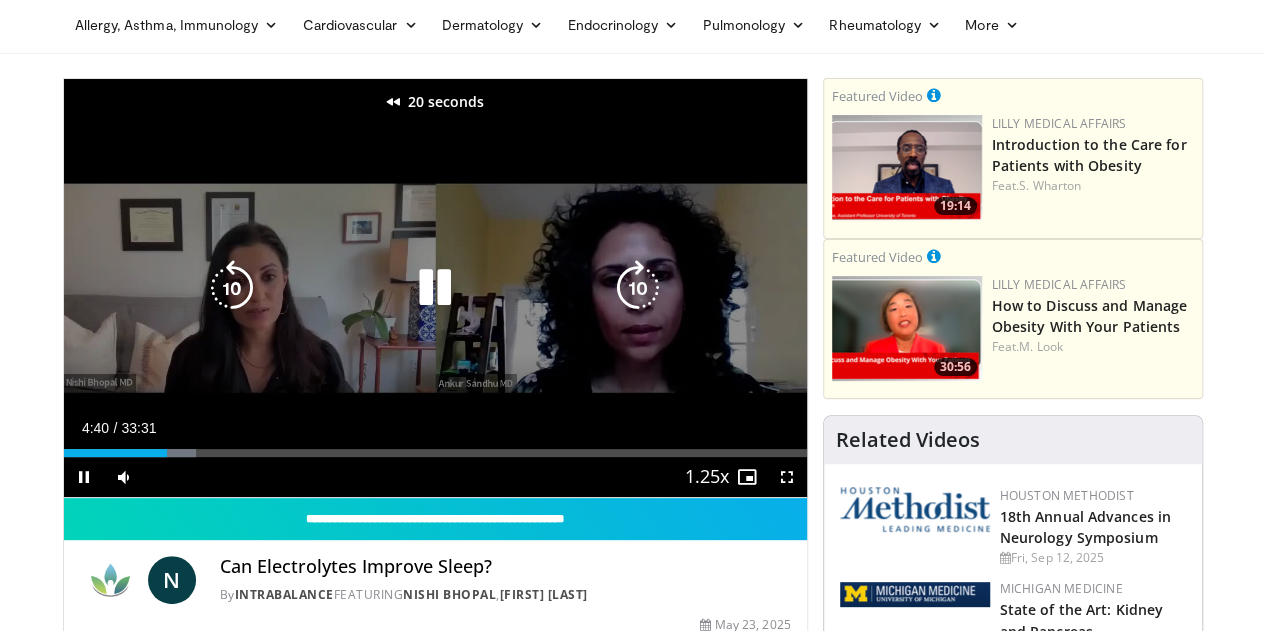click at bounding box center [232, 288] 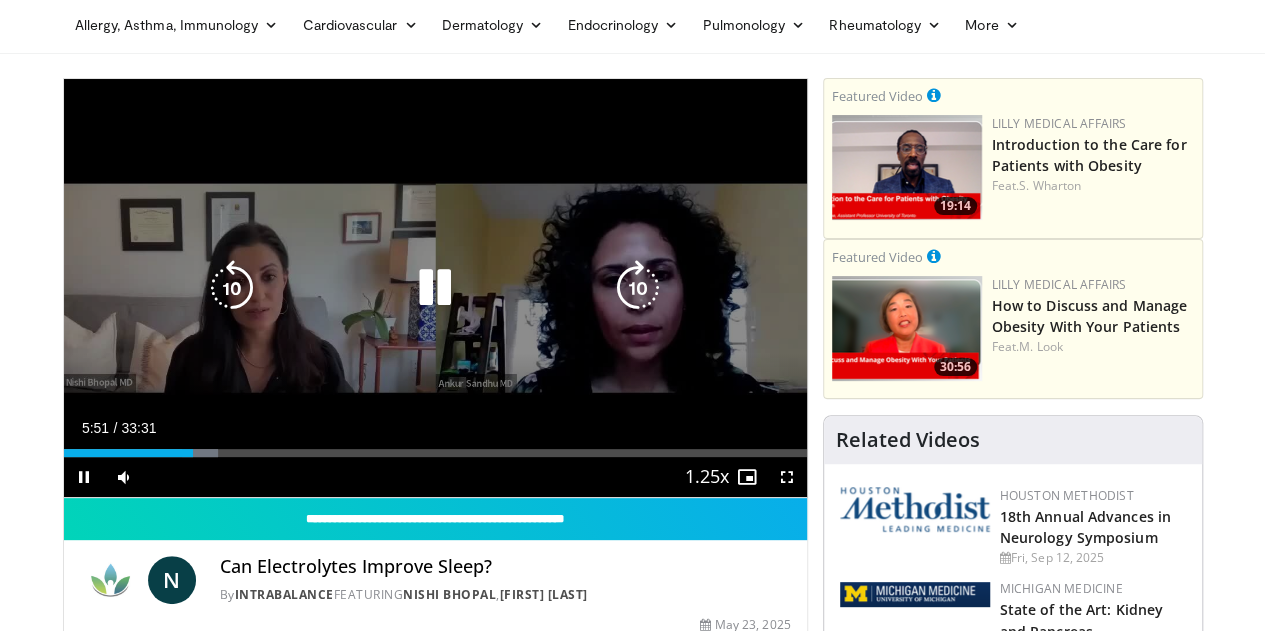 click at bounding box center (435, 288) 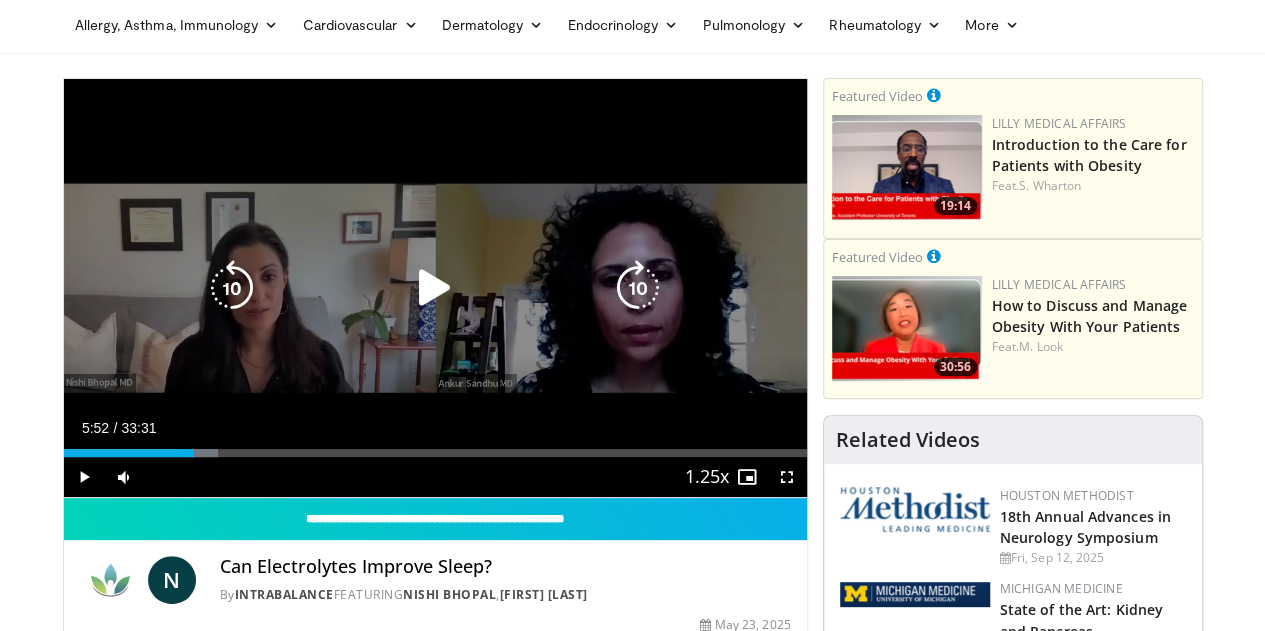 click at bounding box center (435, 288) 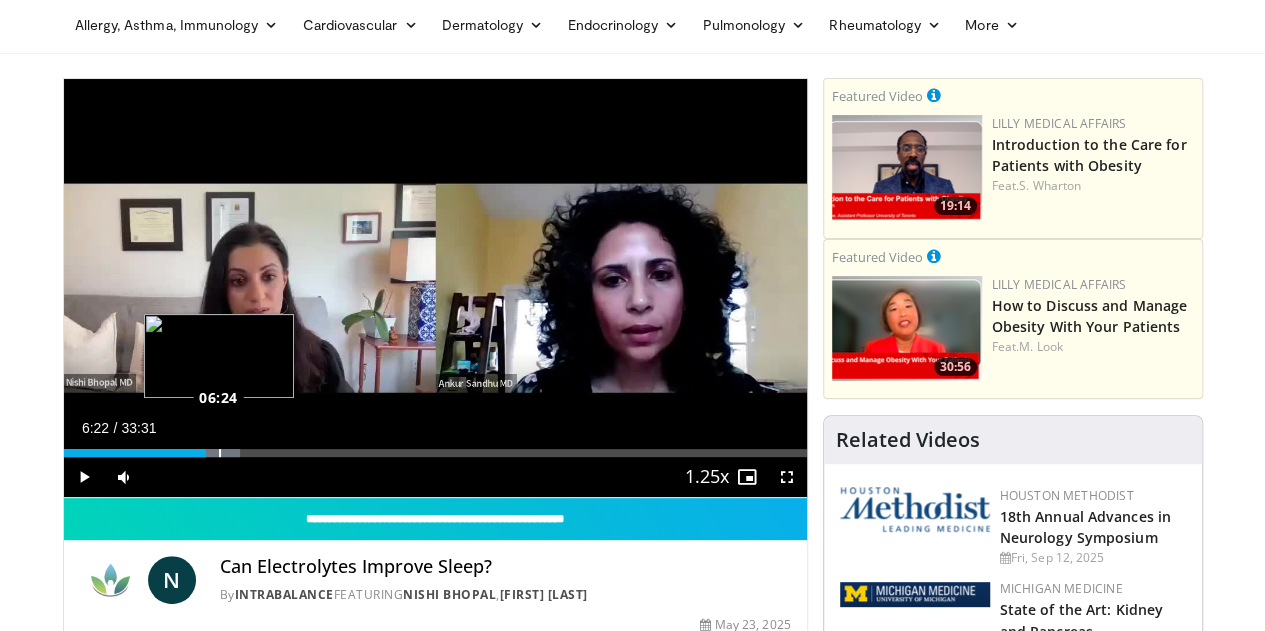 click on "Loaded :  23.82% 06:27 06:24" at bounding box center [435, 453] 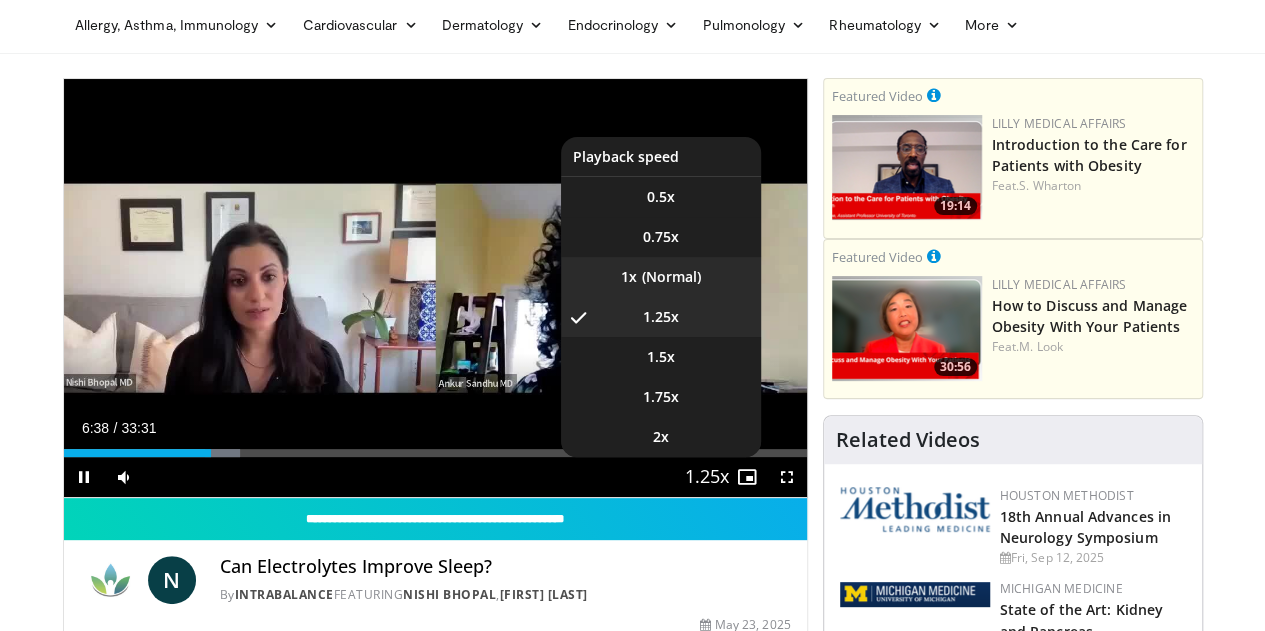 click on "1x" at bounding box center [661, 277] 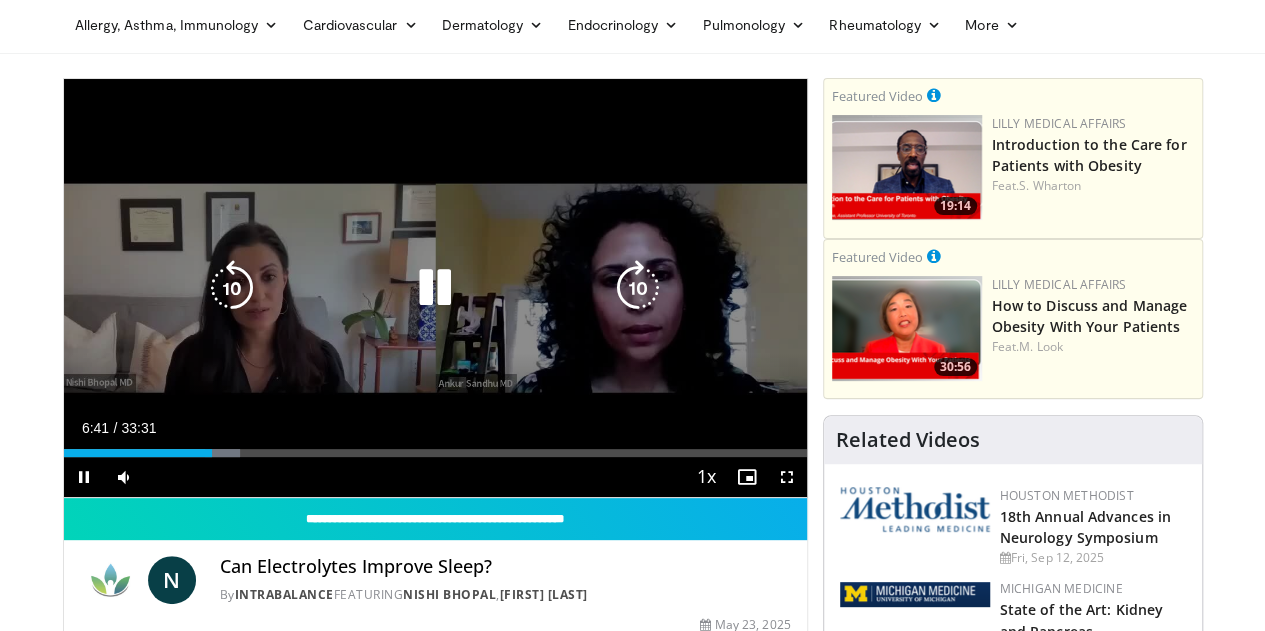 click at bounding box center [232, 288] 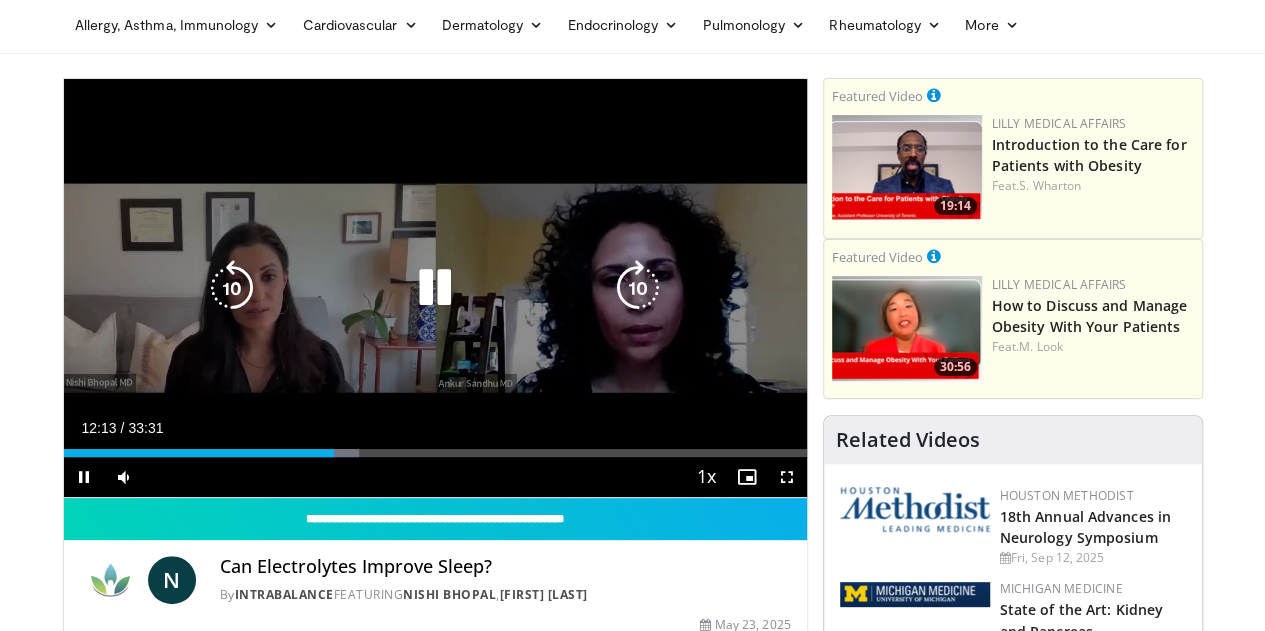 click at bounding box center [232, 288] 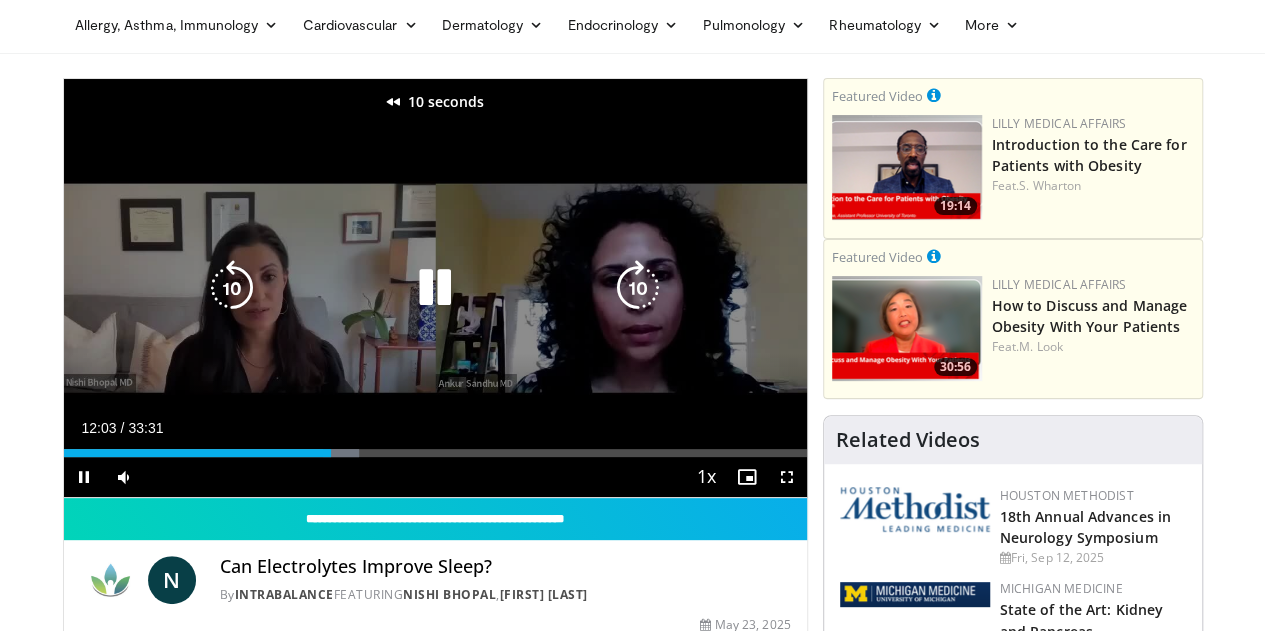 click at bounding box center [232, 288] 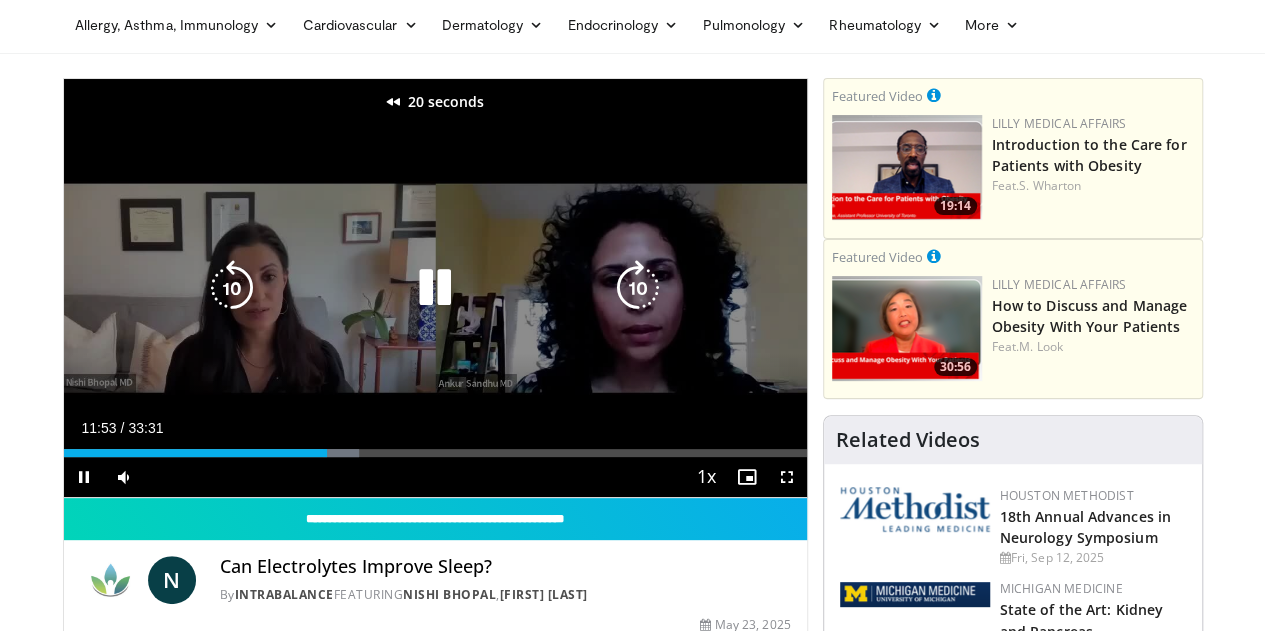 click at bounding box center (232, 288) 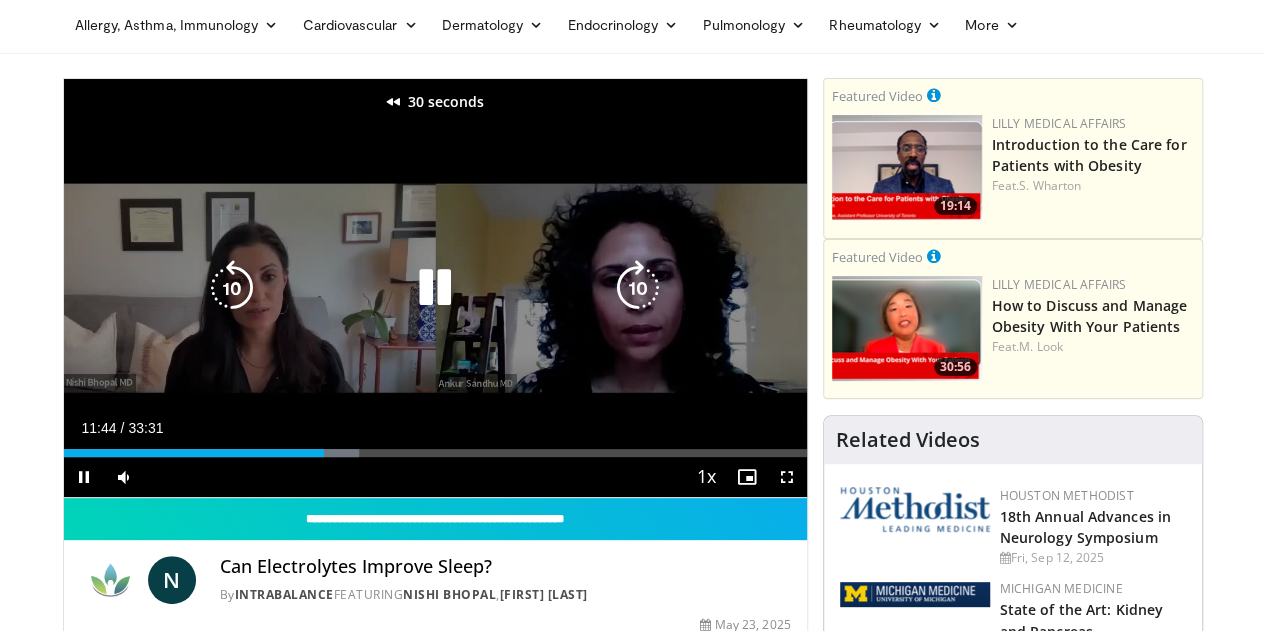 click at bounding box center [232, 288] 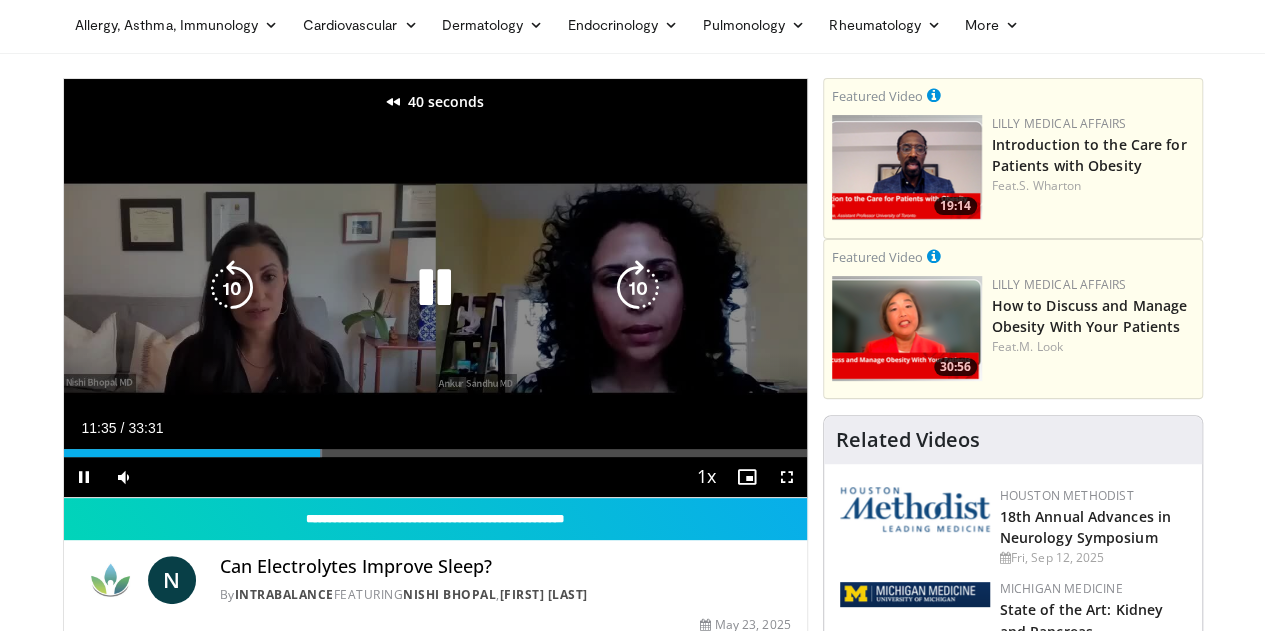click at bounding box center [232, 288] 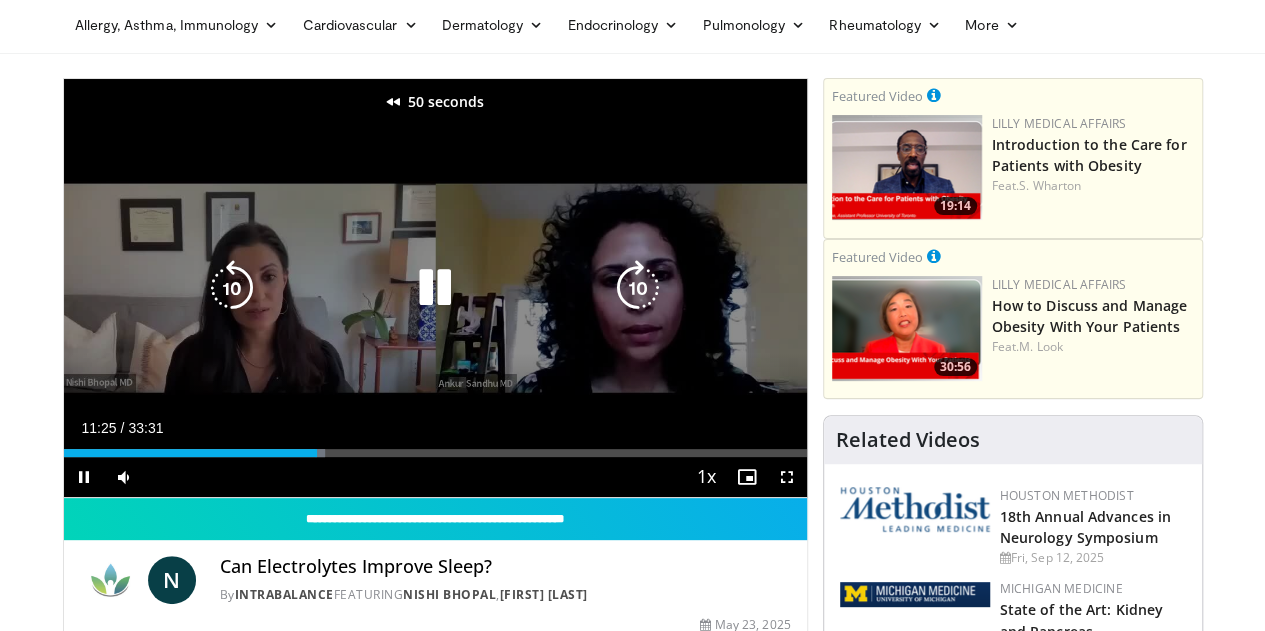 click at bounding box center [232, 288] 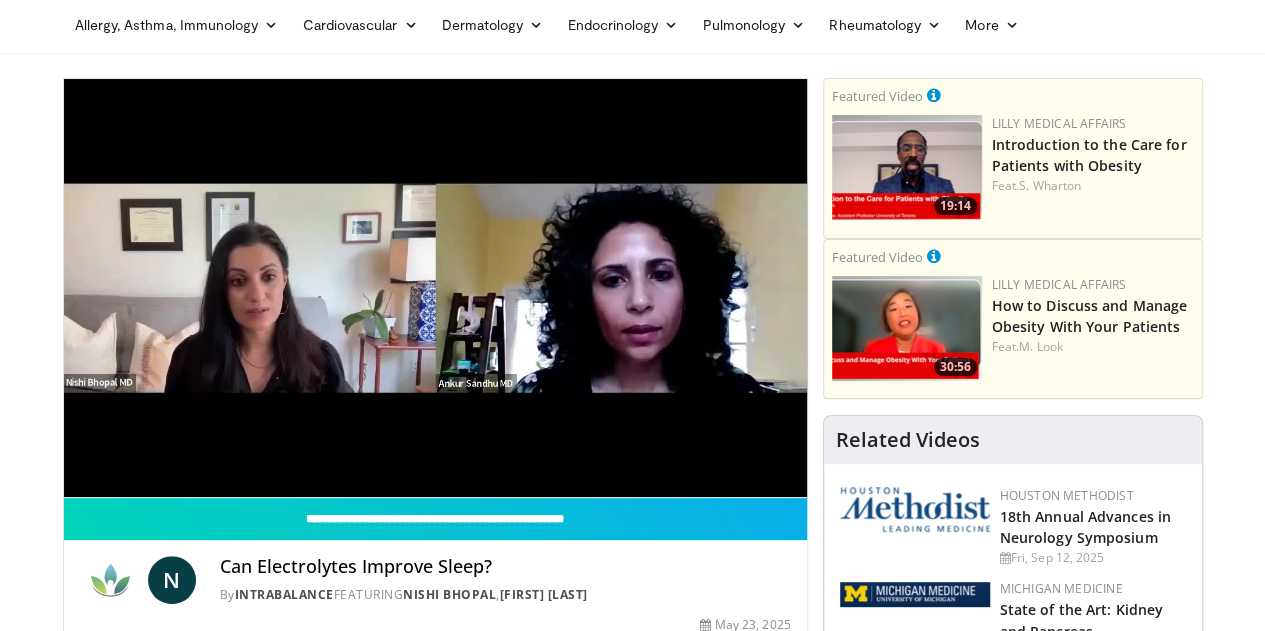 type 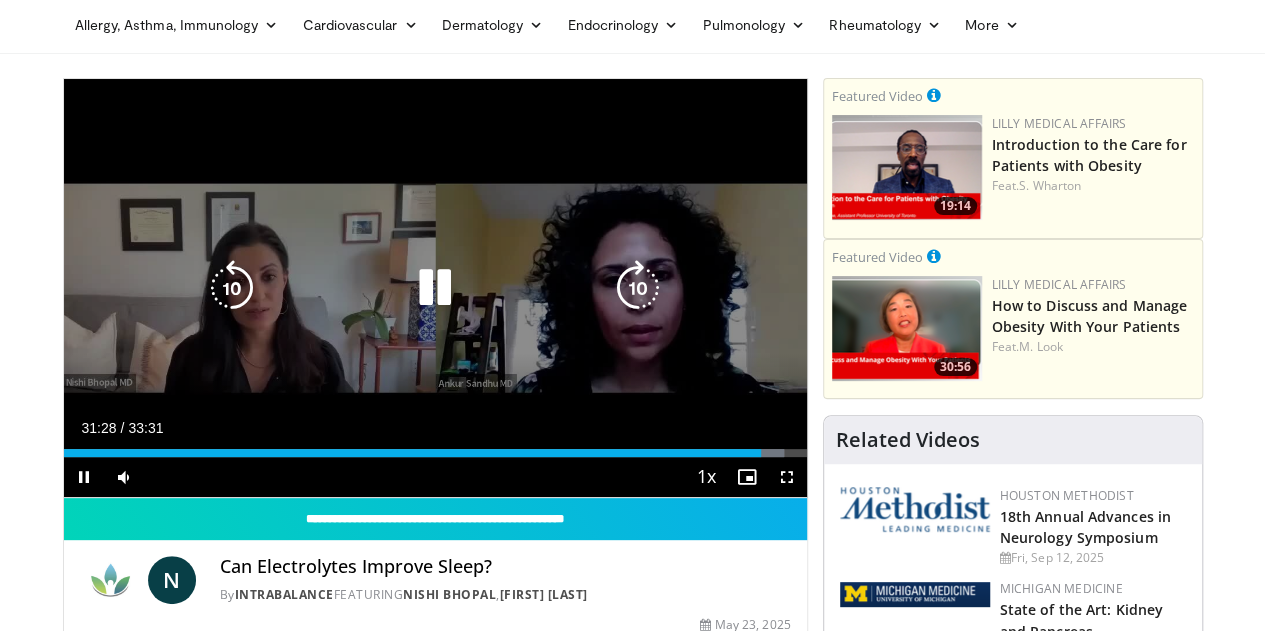 click at bounding box center (232, 288) 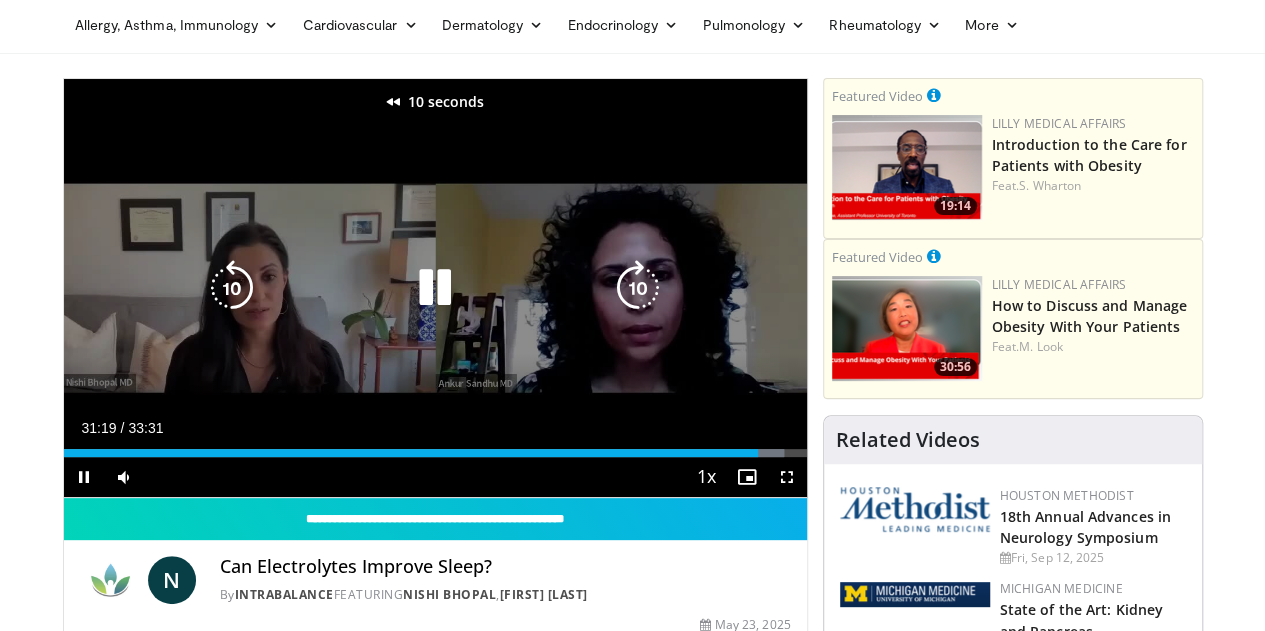click at bounding box center [232, 288] 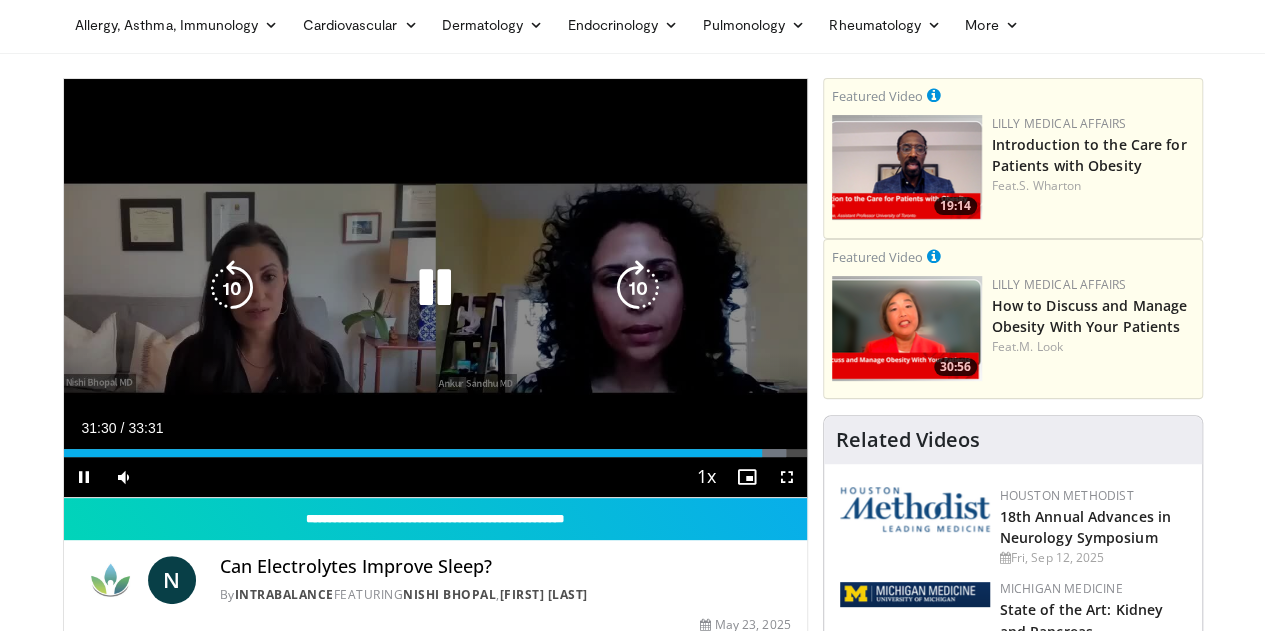 scroll, scrollTop: 0, scrollLeft: 0, axis: both 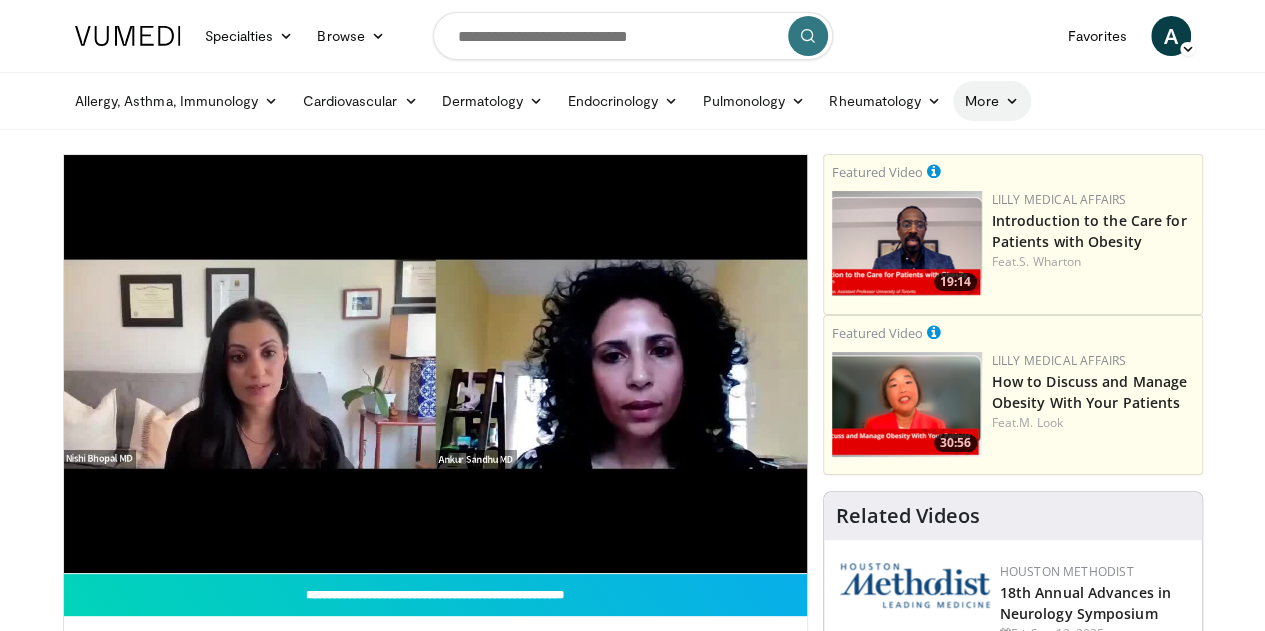 click on "More" at bounding box center (991, 101) 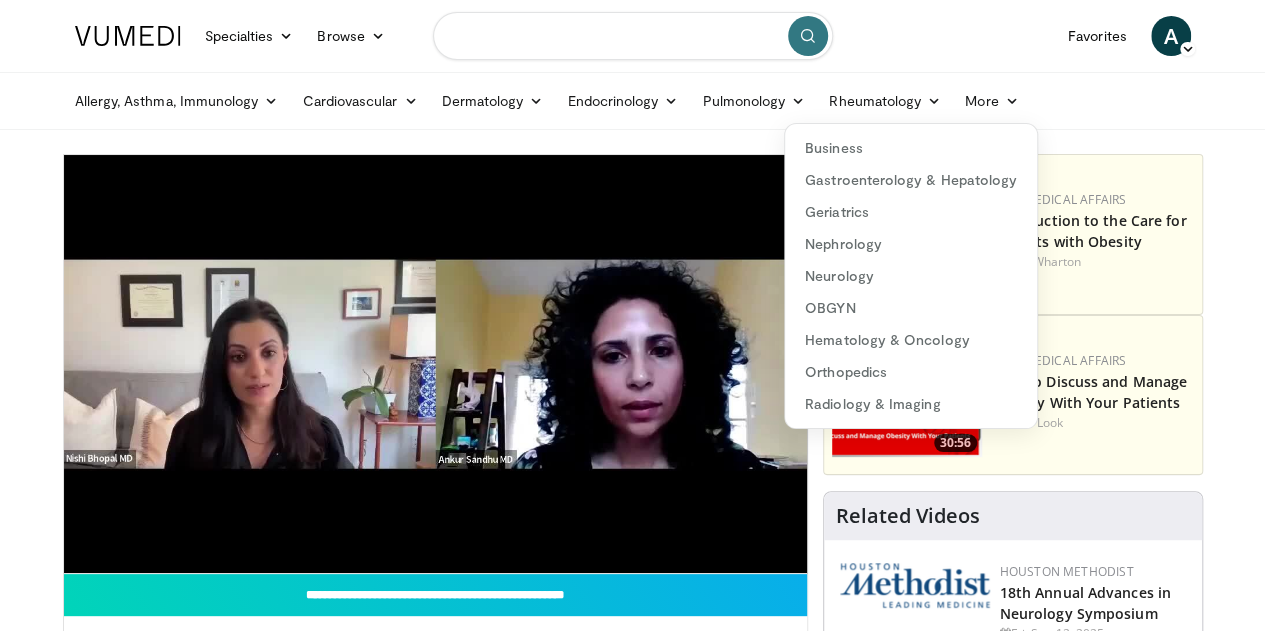 click at bounding box center (633, 36) 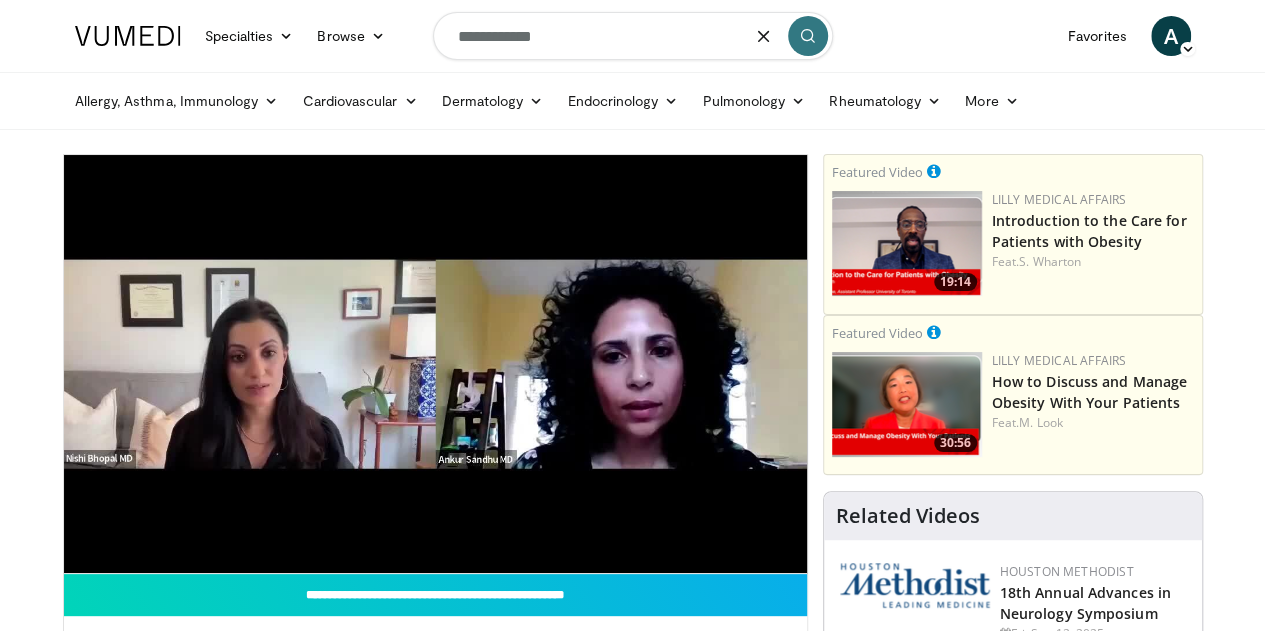 type on "**********" 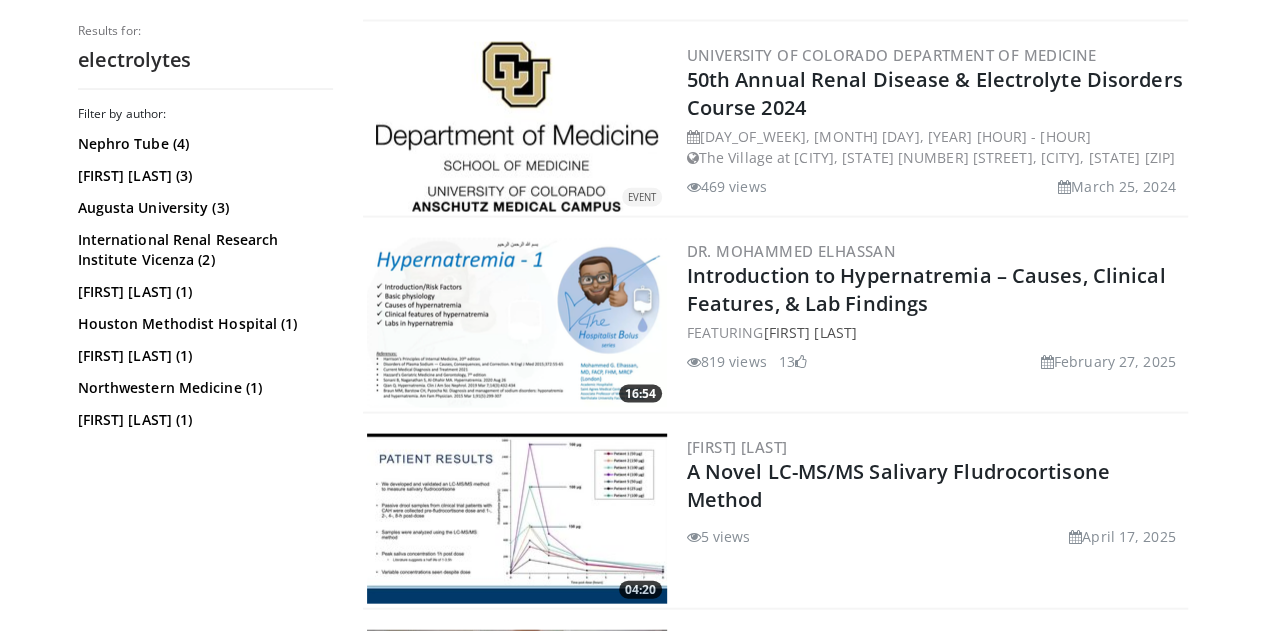scroll, scrollTop: 1945, scrollLeft: 0, axis: vertical 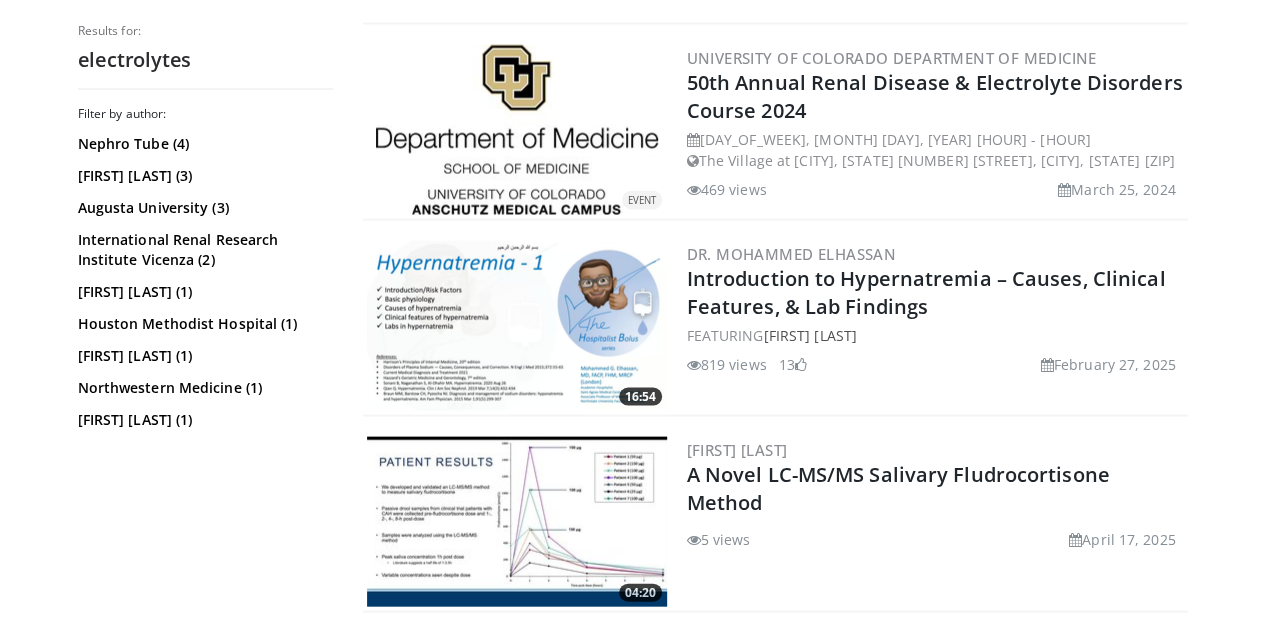click at bounding box center (517, 326) 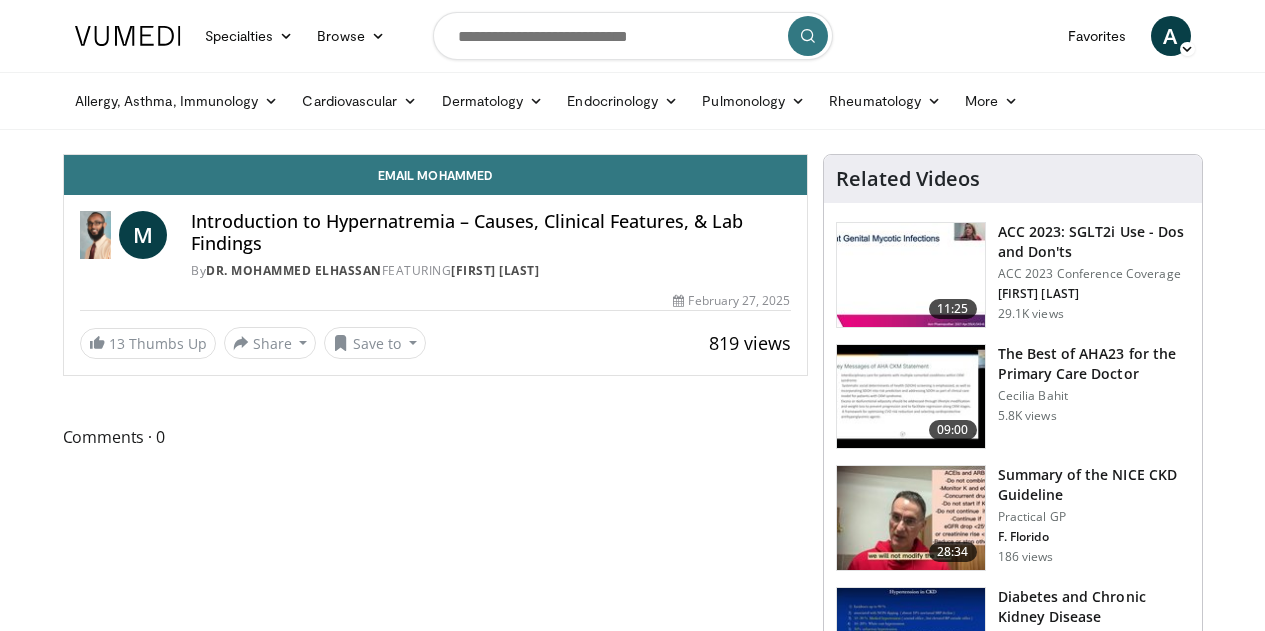 scroll, scrollTop: 0, scrollLeft: 0, axis: both 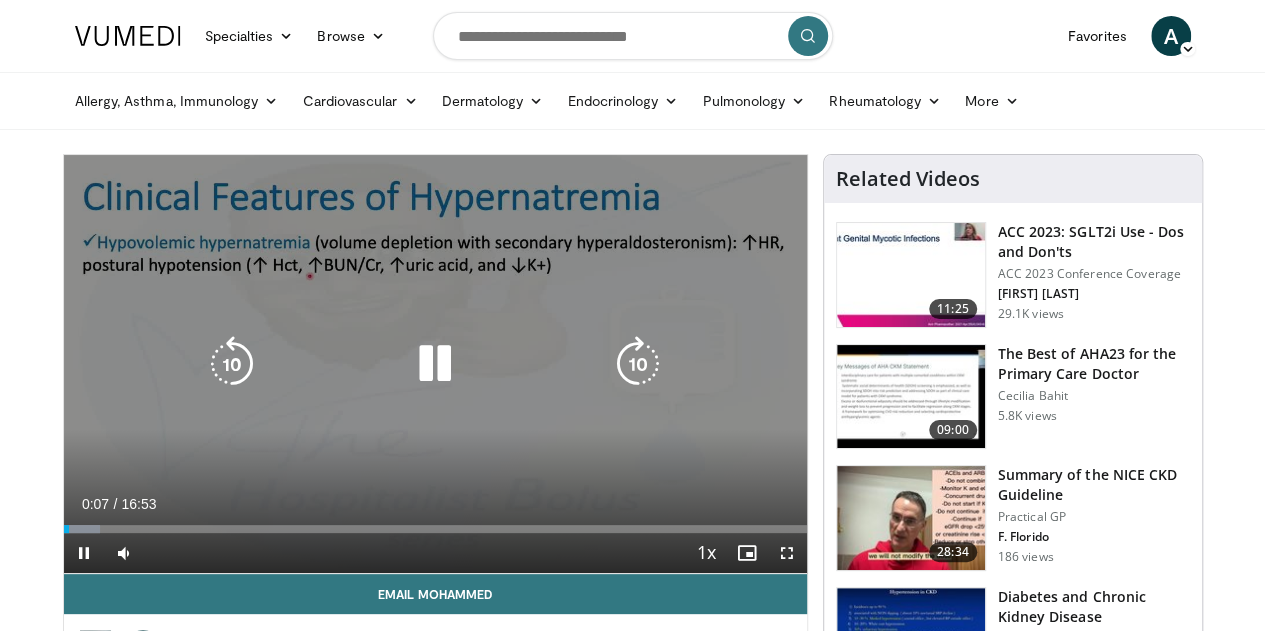 click at bounding box center (435, 364) 